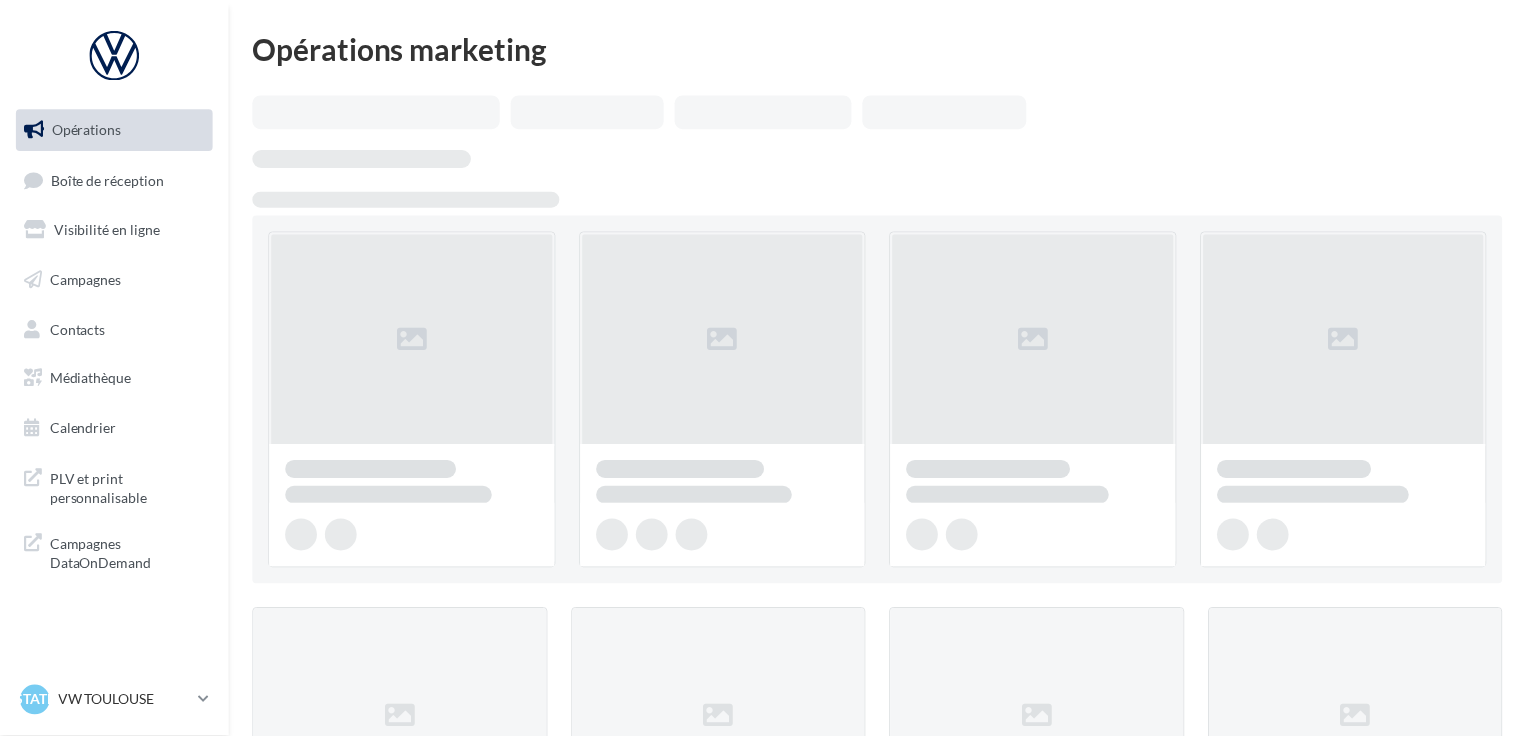 scroll, scrollTop: 0, scrollLeft: 0, axis: both 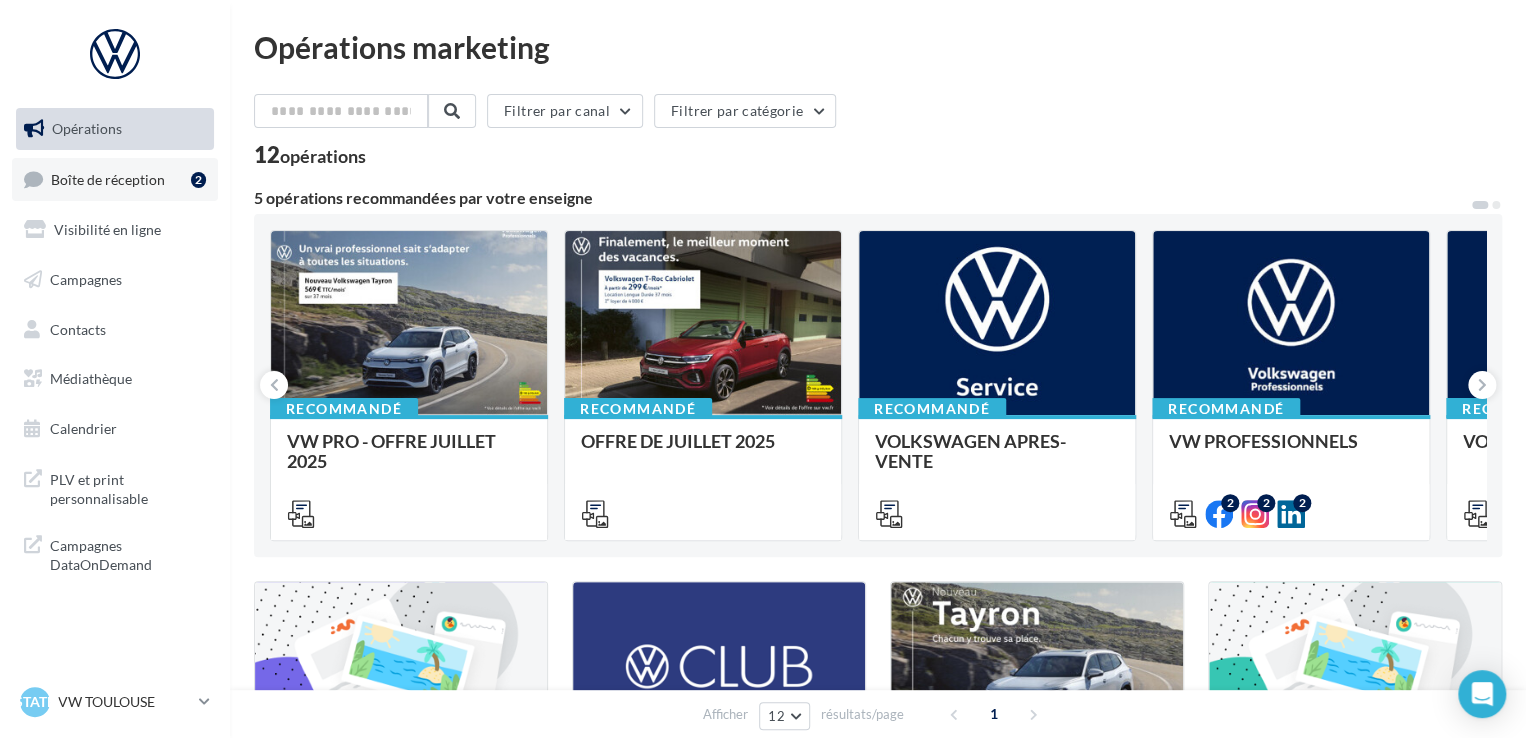 click on "Boîte de réception
2" at bounding box center (115, 179) 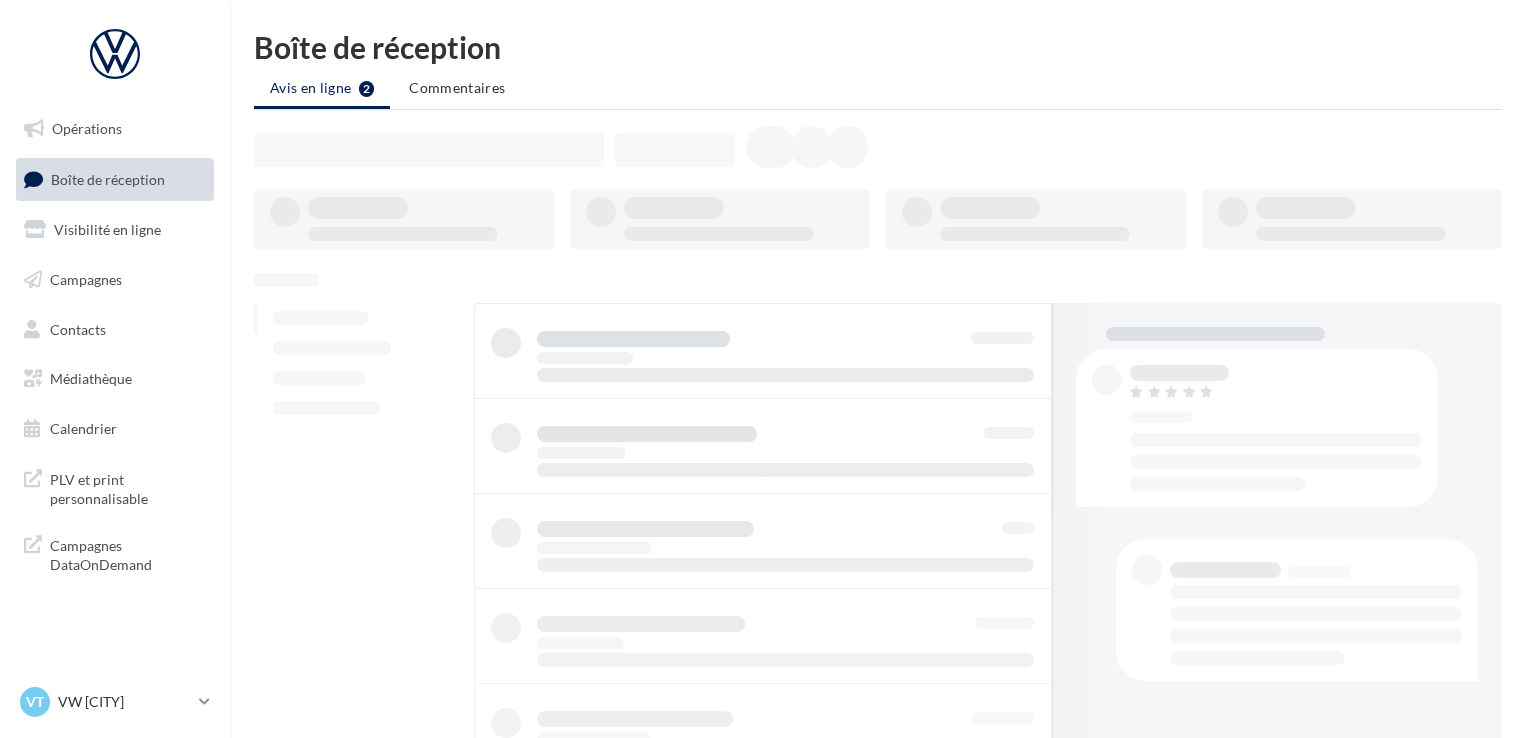 scroll, scrollTop: 0, scrollLeft: 0, axis: both 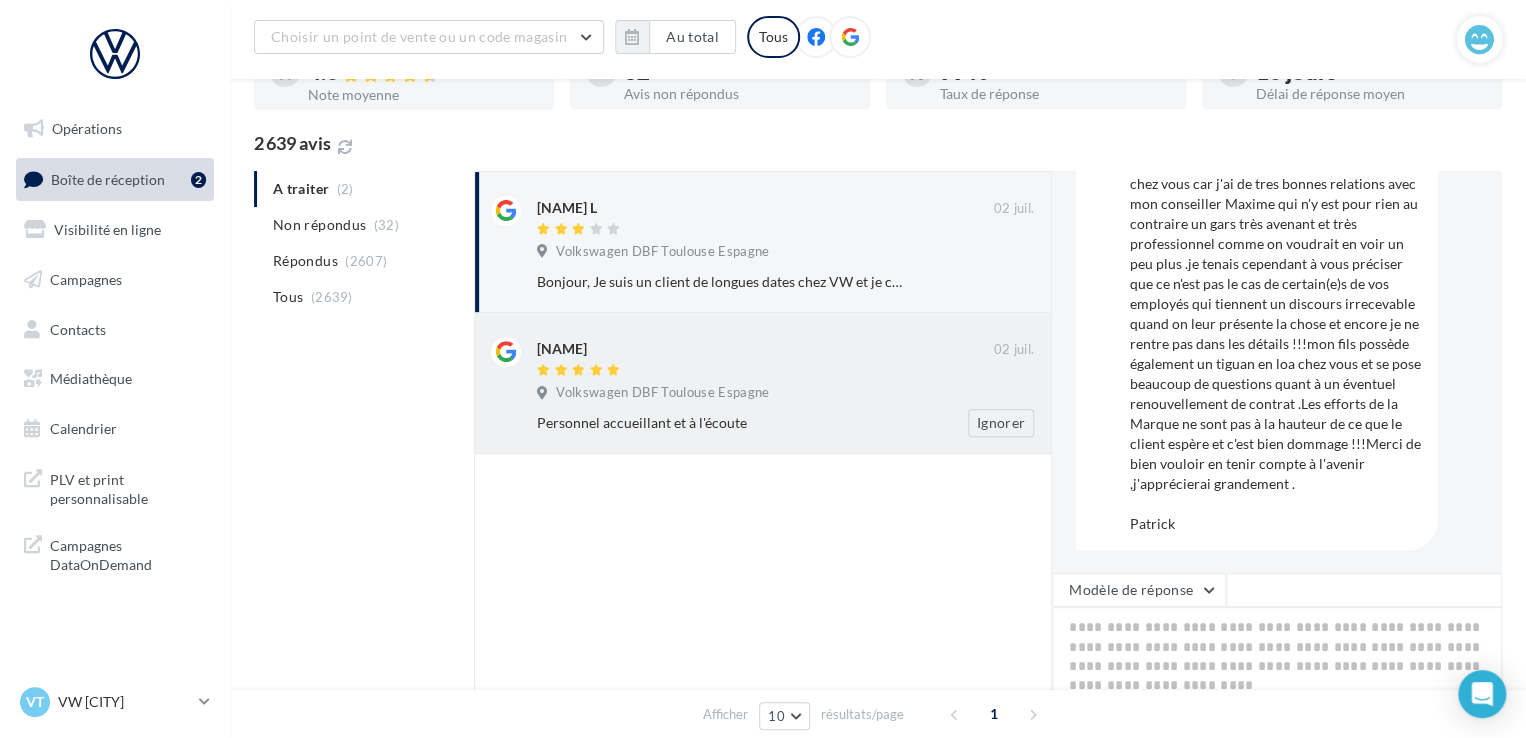 click on "[NAME]
02 juil.
Volkswagen DBF [CITY], [COUNTRY]
Personnel accueillant et à l'écoute
Ignorer" at bounding box center (763, 383) 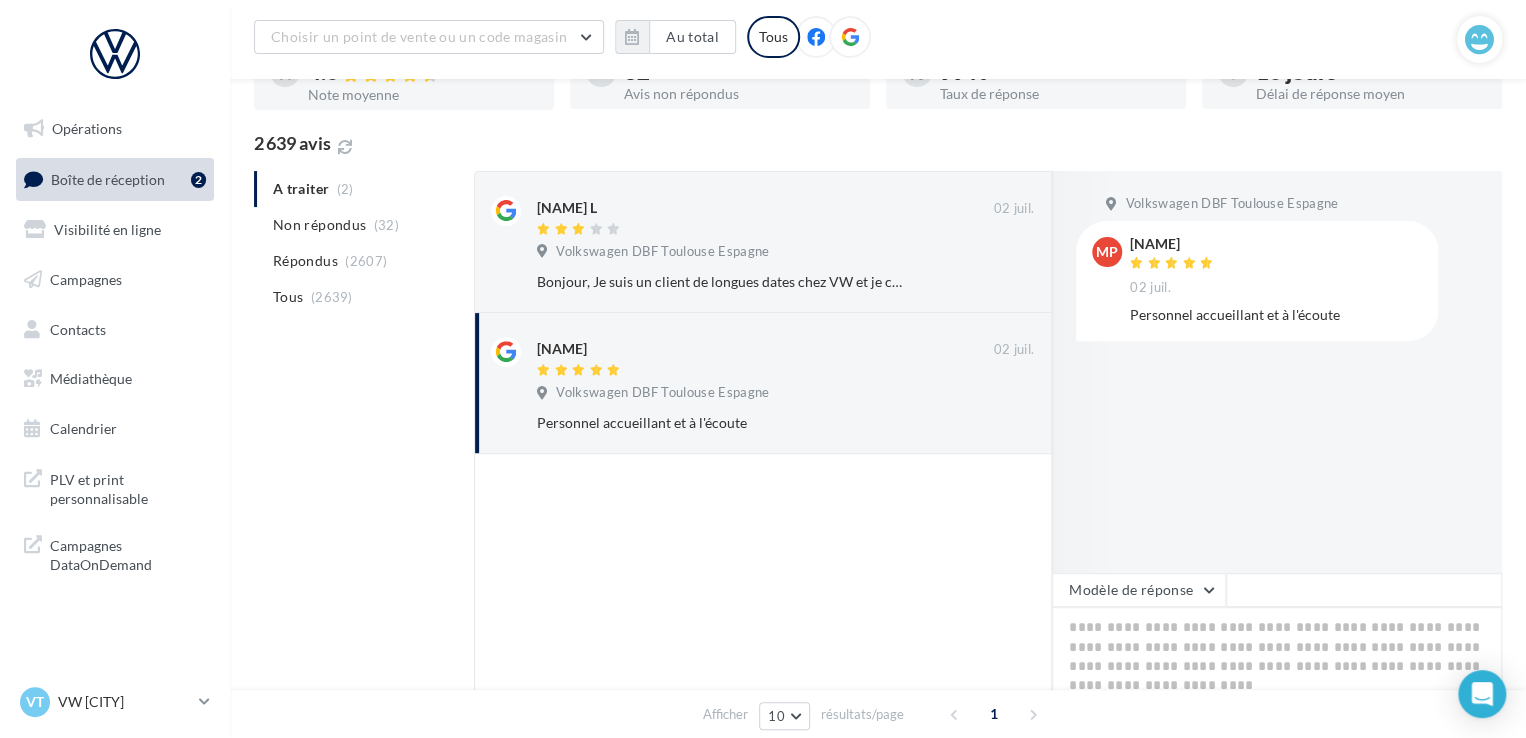 scroll, scrollTop: 214, scrollLeft: 0, axis: vertical 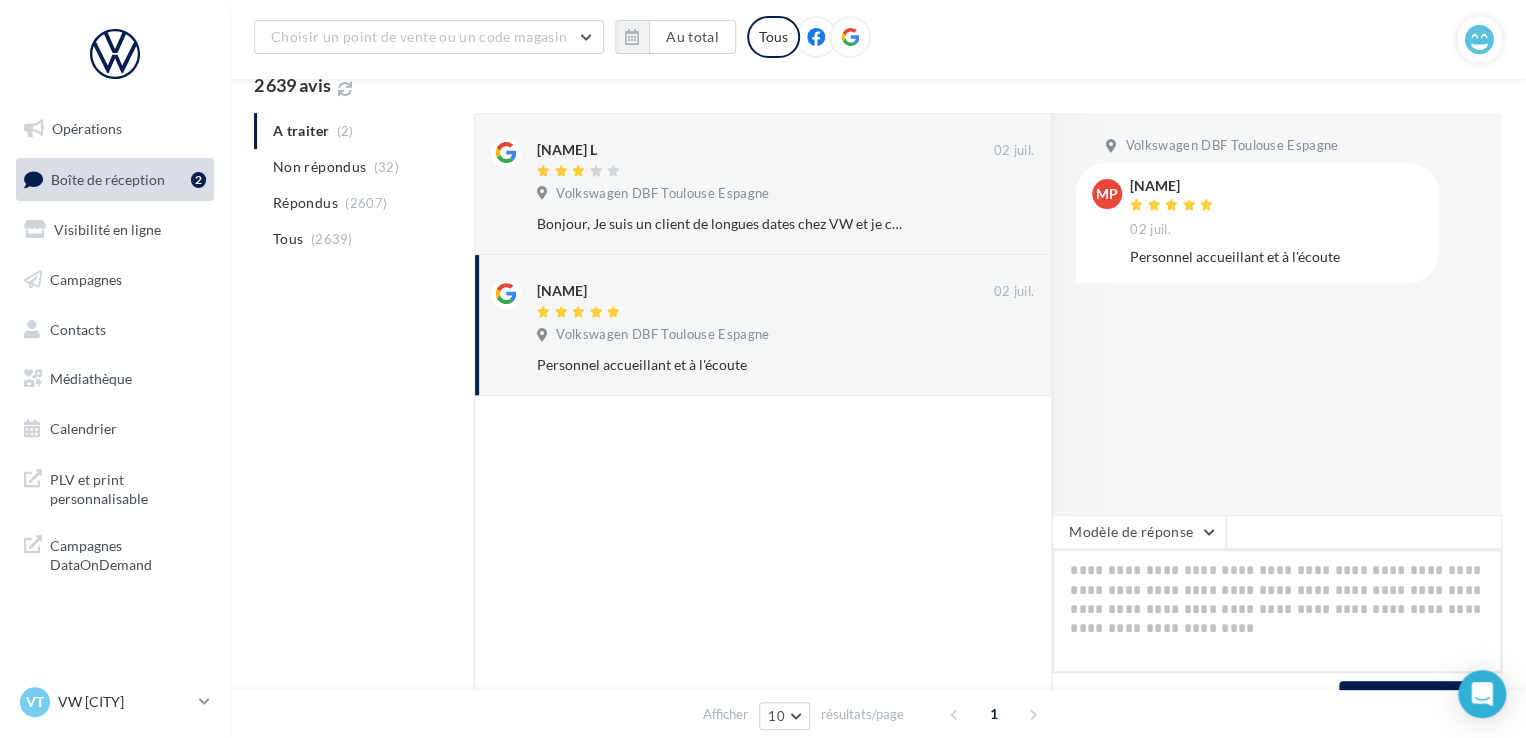 click at bounding box center (1277, 611) 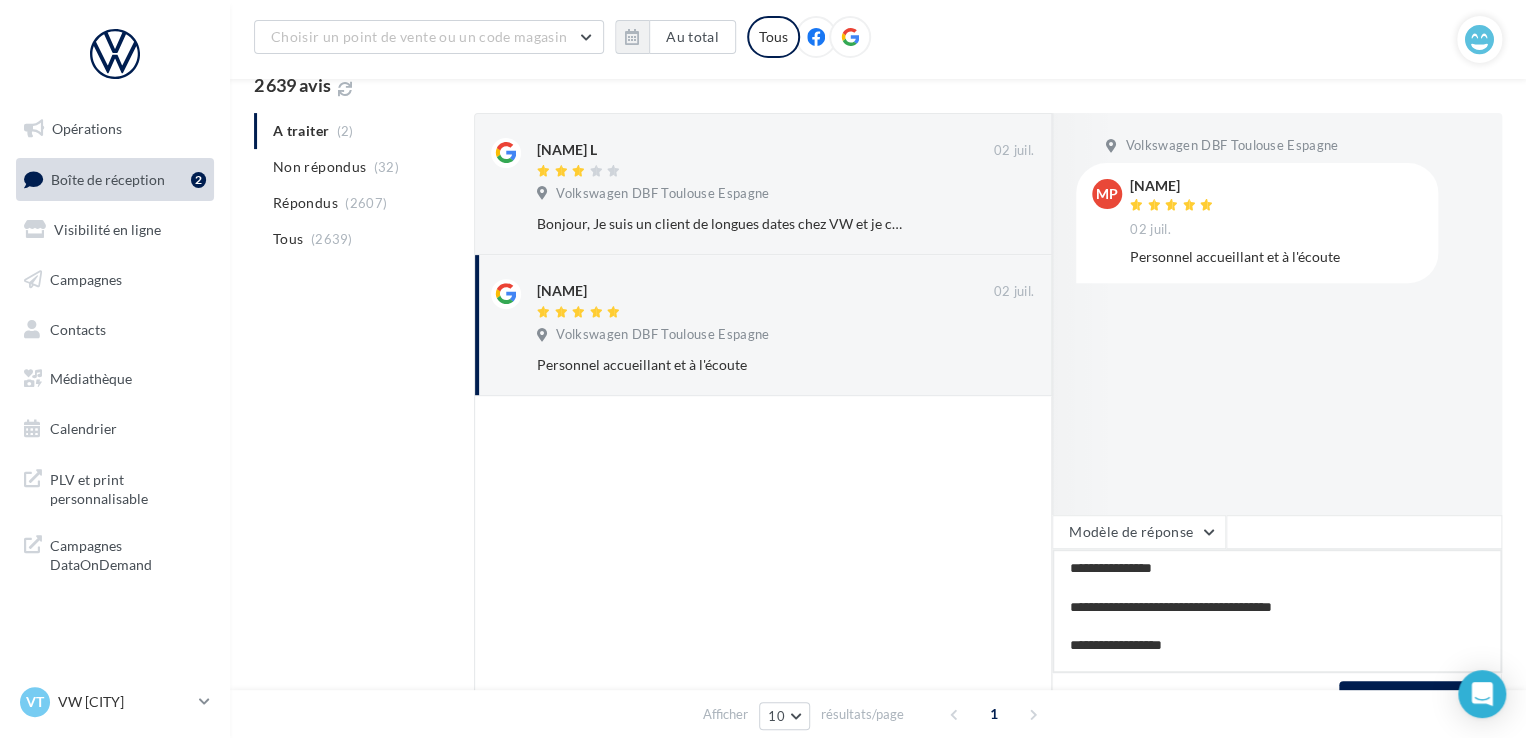scroll, scrollTop: 20, scrollLeft: 0, axis: vertical 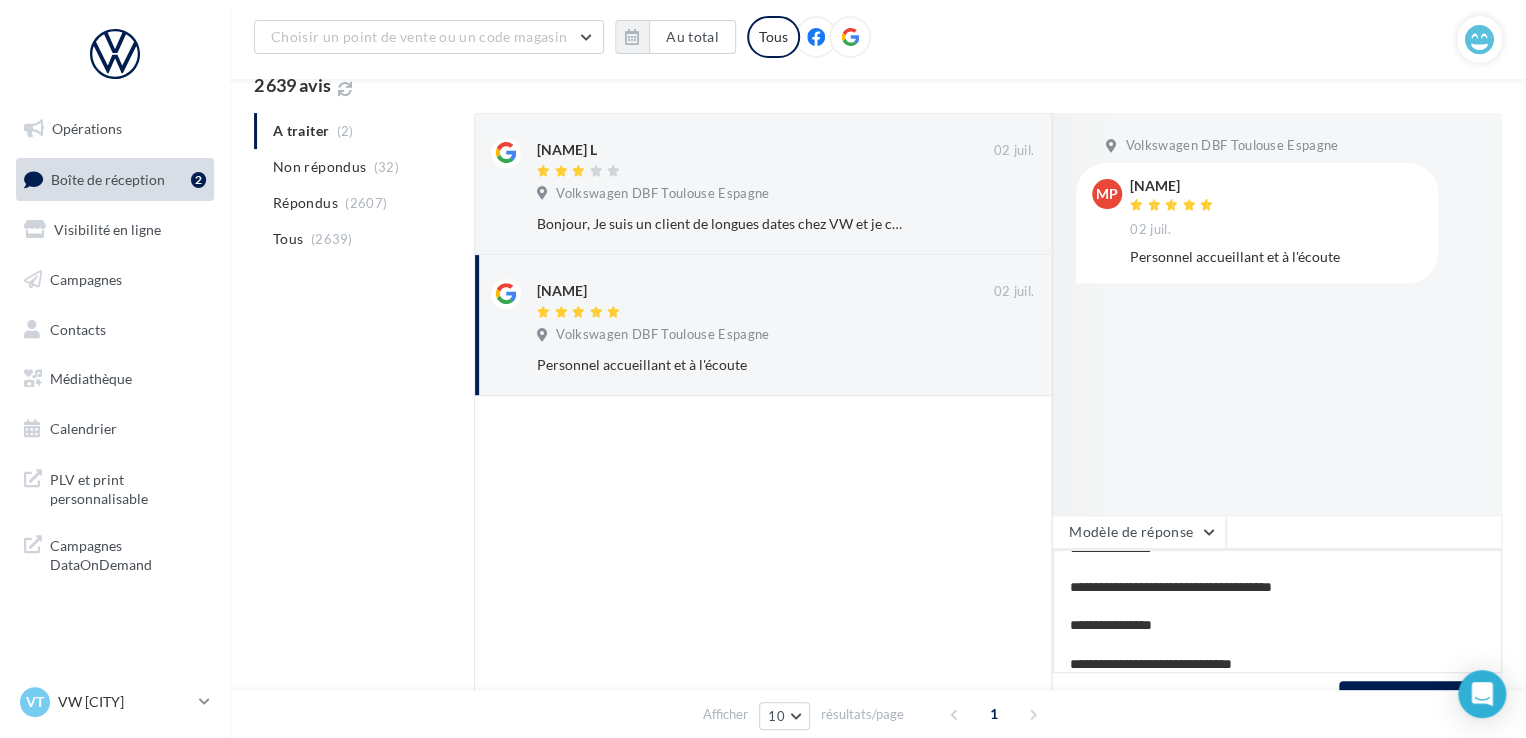 type on "**********" 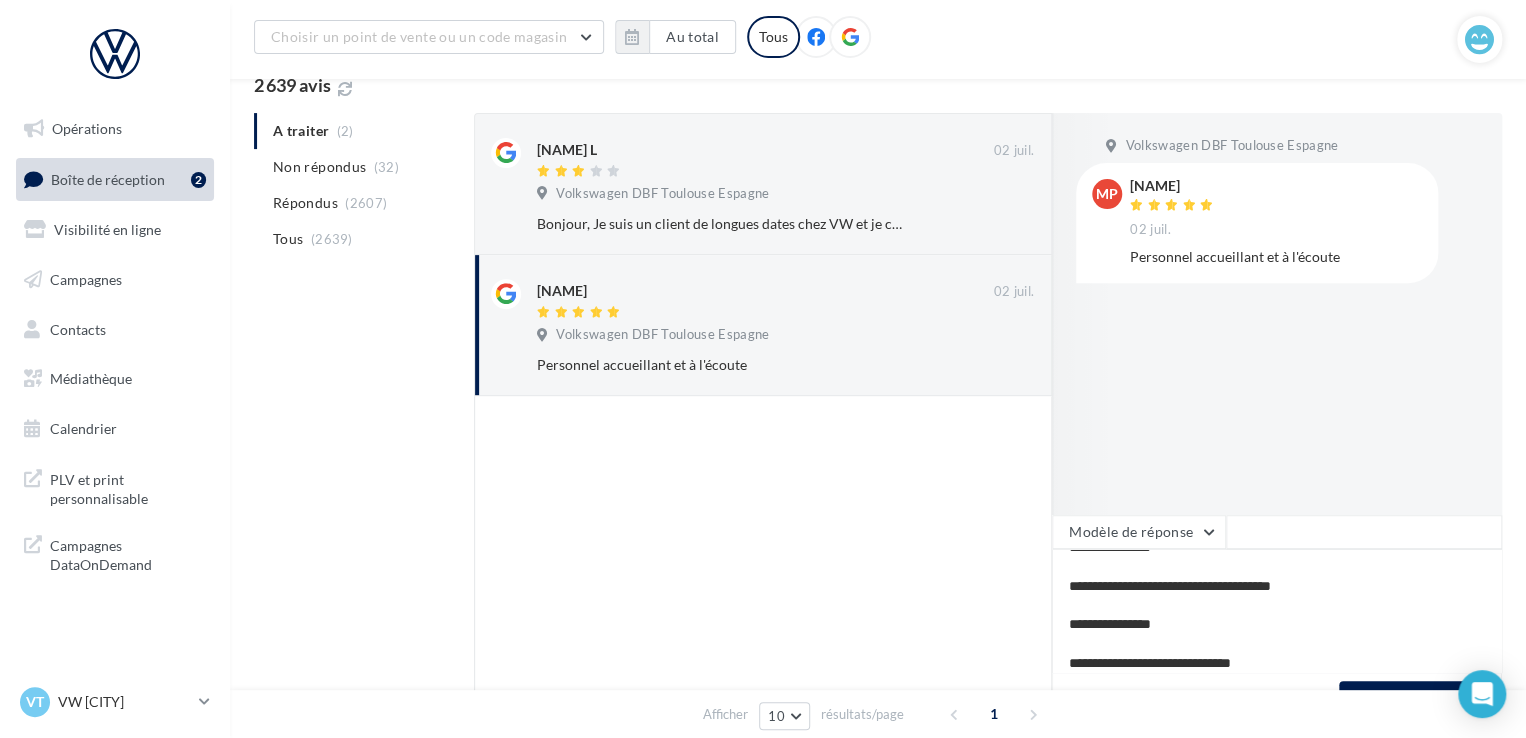 scroll, scrollTop: 20, scrollLeft: 0, axis: vertical 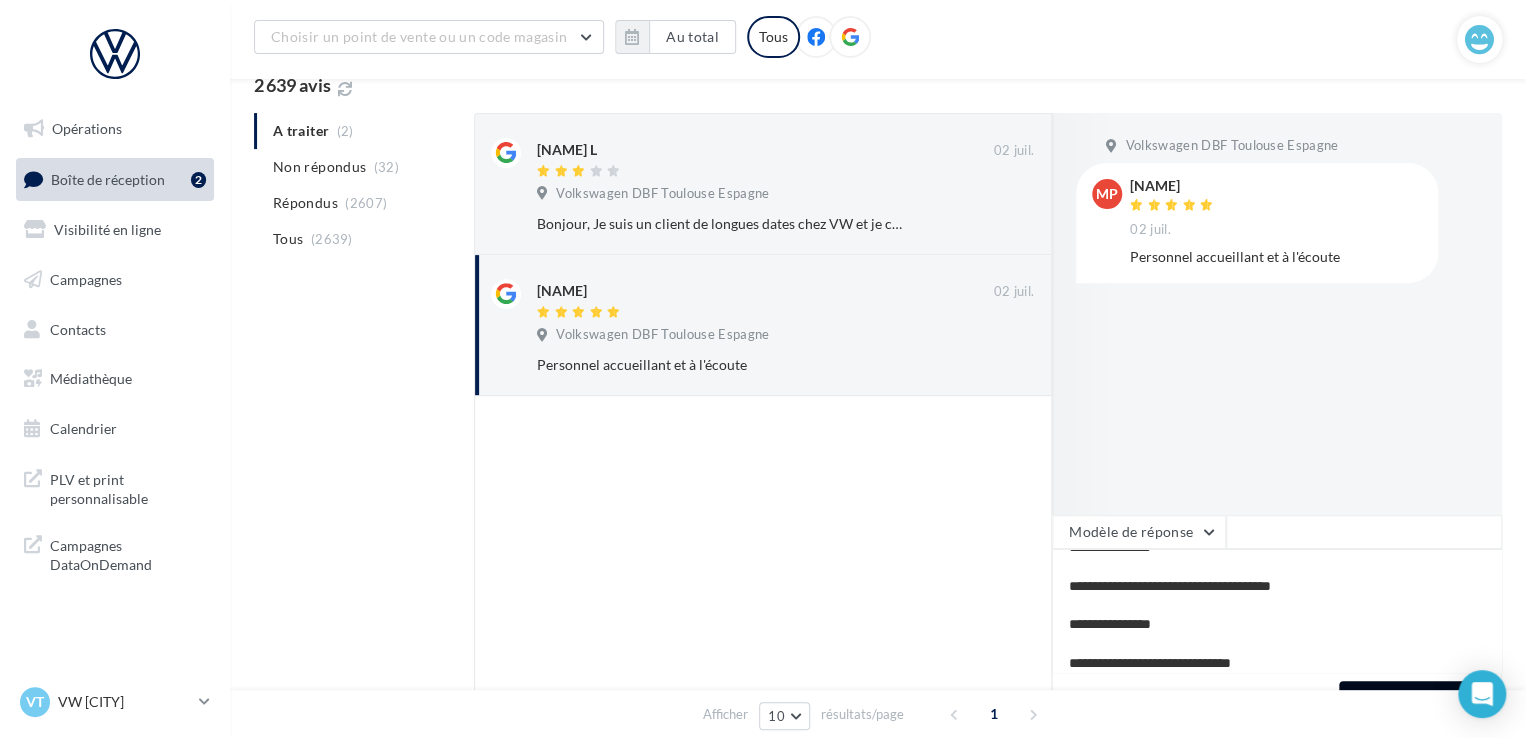 click on "Poster ma réponse" at bounding box center [1416, 698] 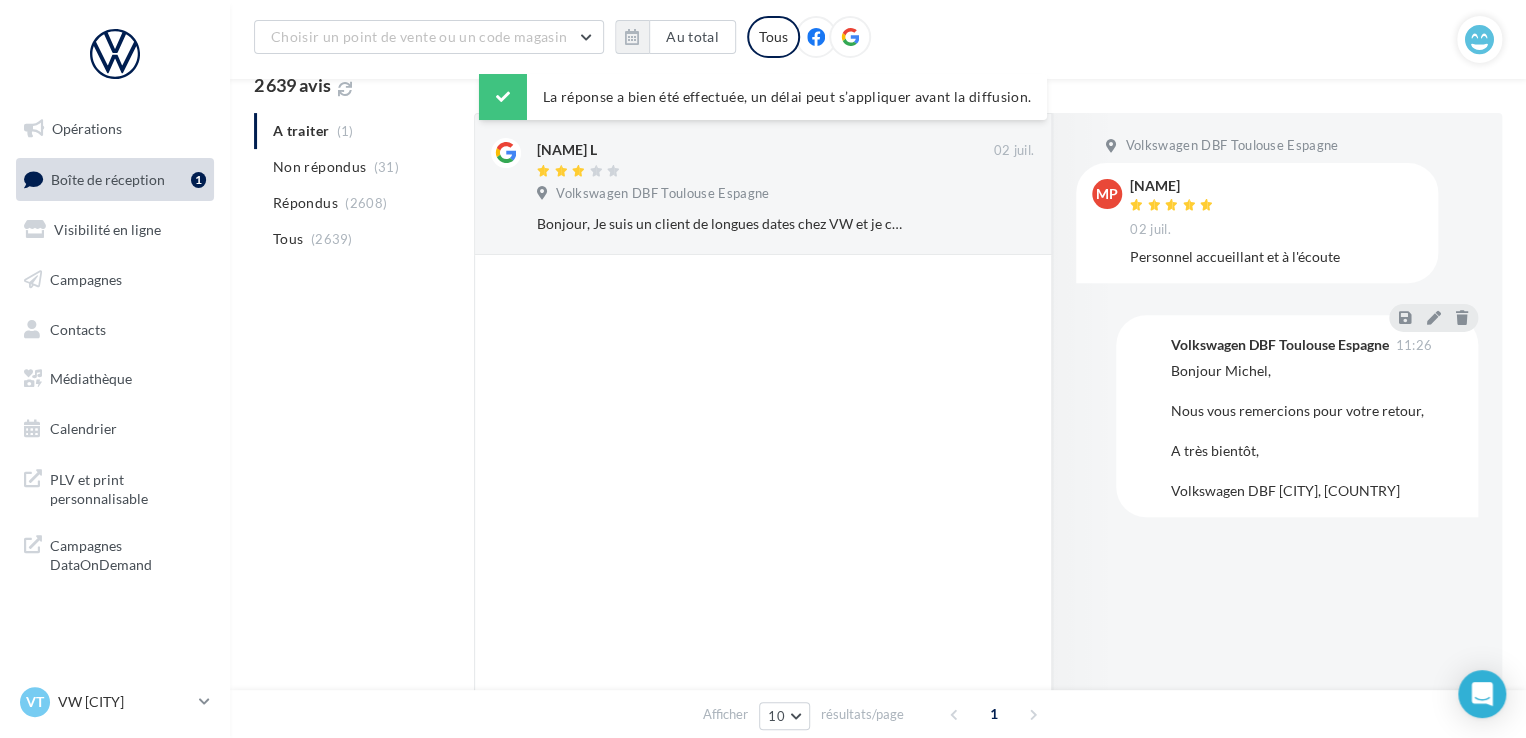 scroll, scrollTop: 0, scrollLeft: 0, axis: both 